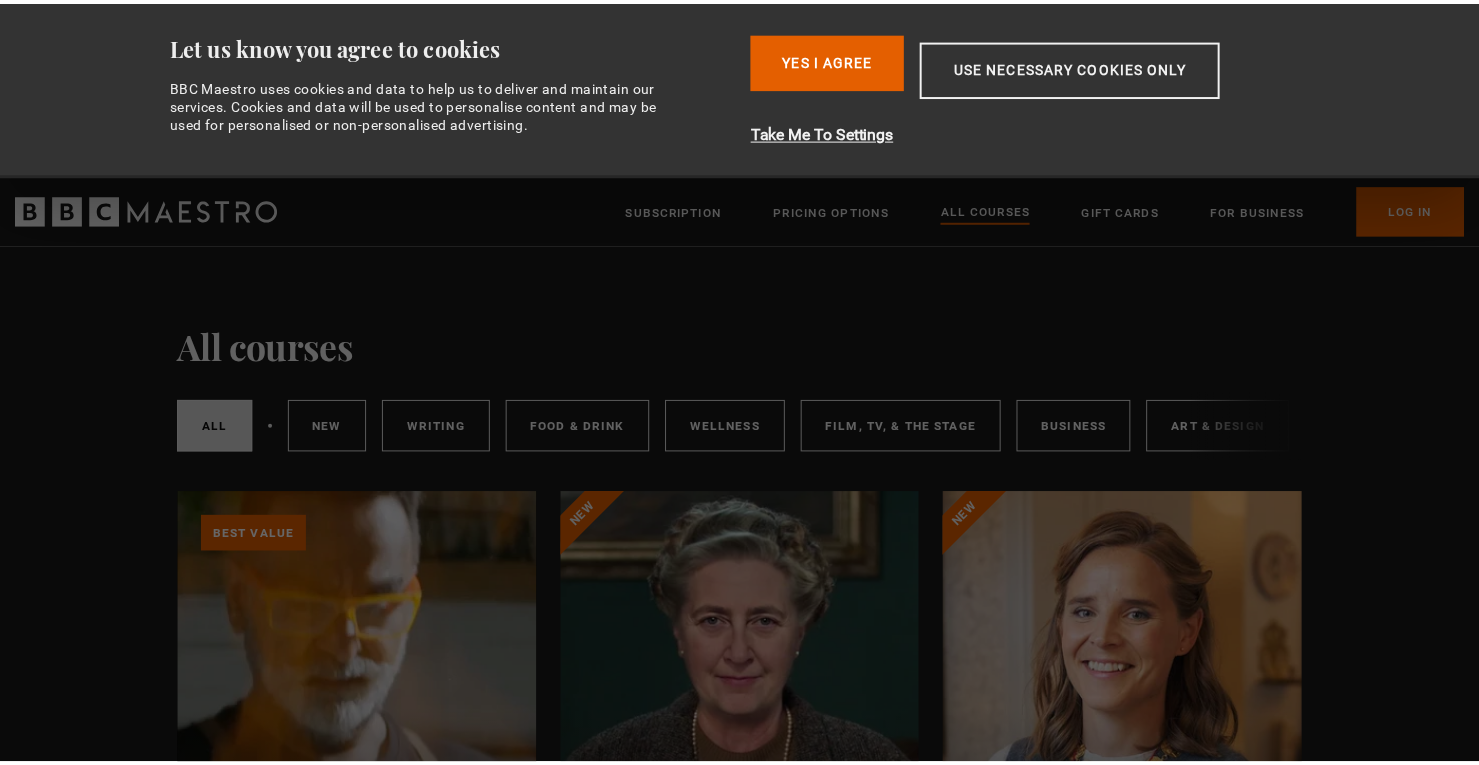 scroll, scrollTop: 0, scrollLeft: 0, axis: both 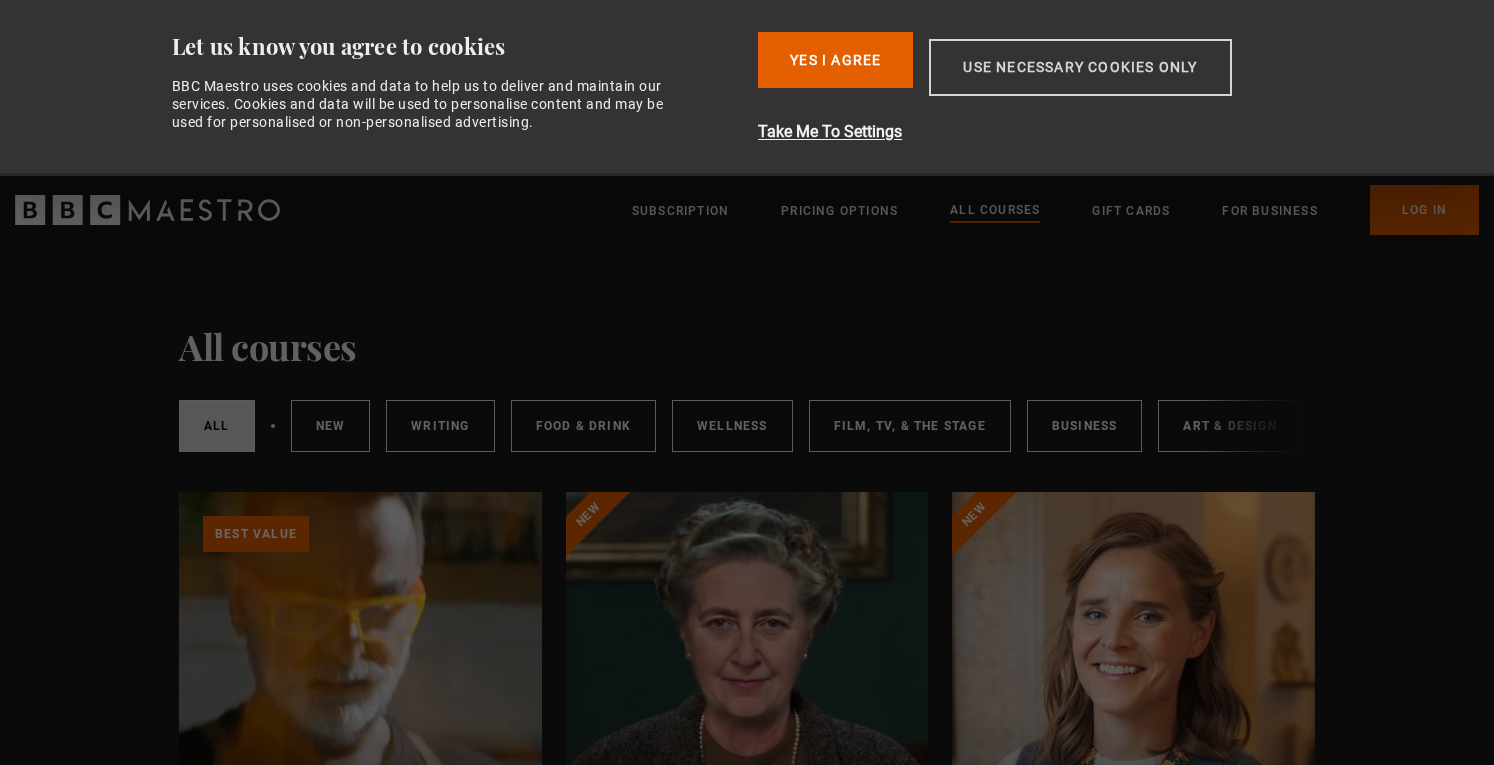 click on "Use necessary cookies only" at bounding box center [1080, 67] 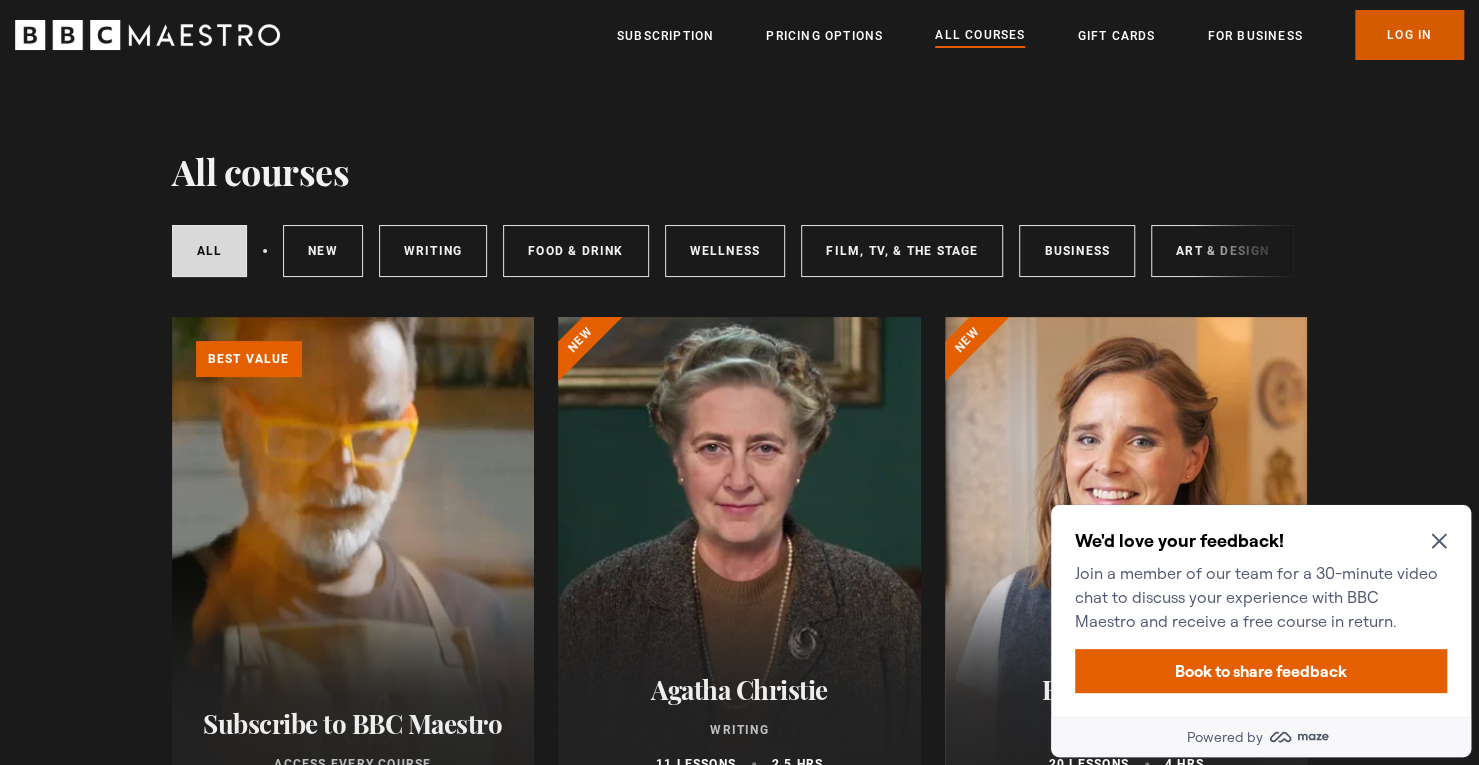 scroll, scrollTop: 0, scrollLeft: 0, axis: both 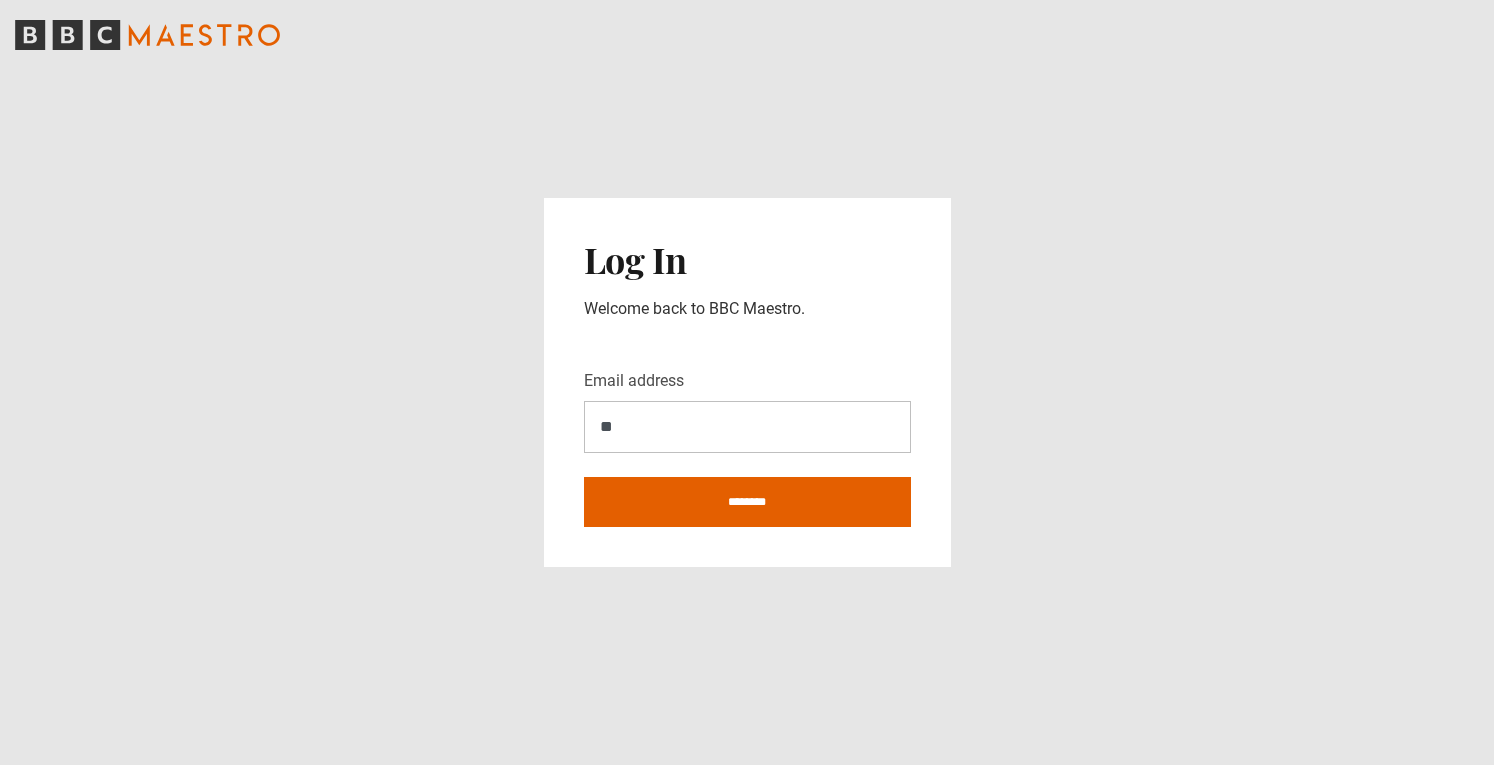 type on "**********" 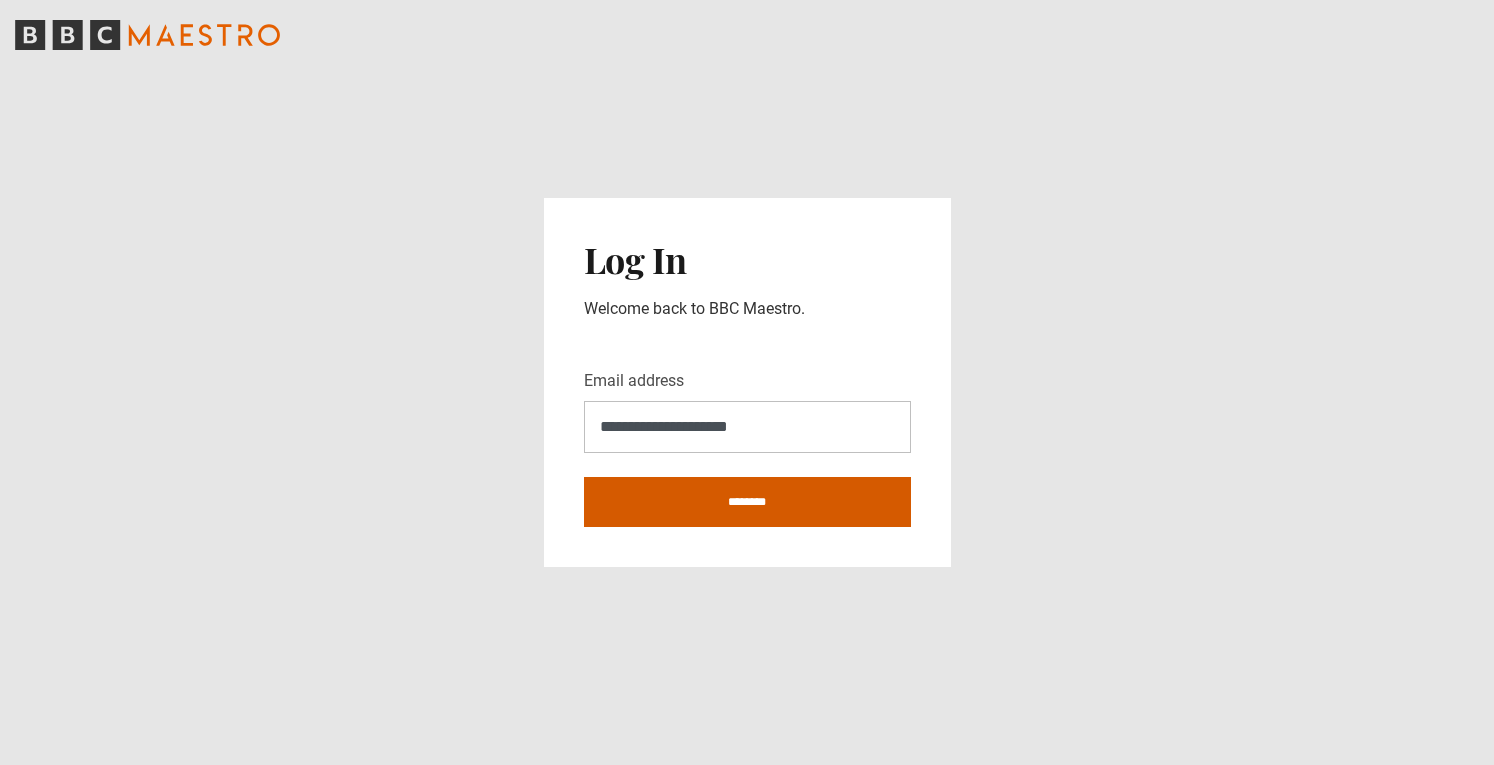 click on "********" at bounding box center [747, 502] 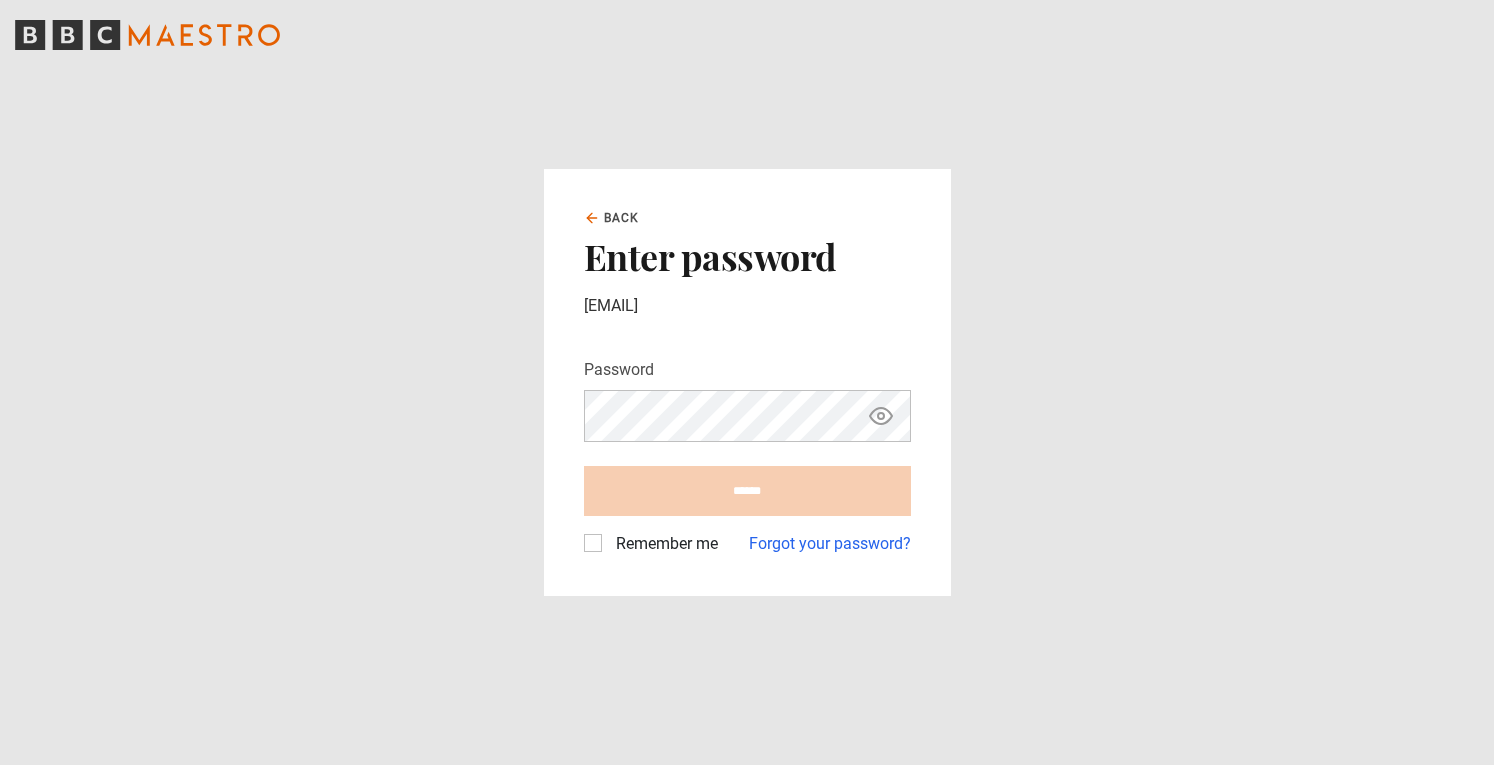 scroll, scrollTop: 0, scrollLeft: 0, axis: both 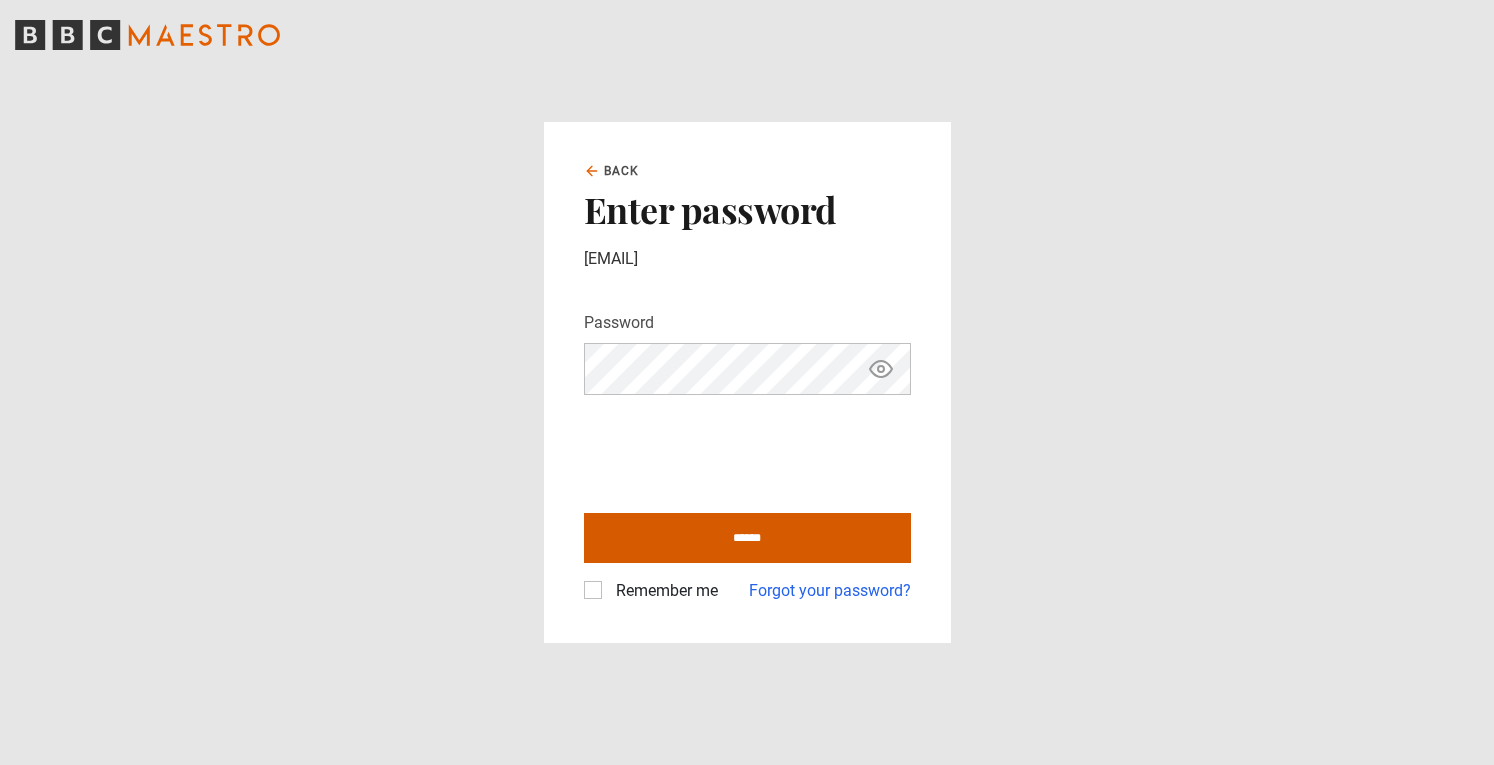 click on "******" at bounding box center [747, 538] 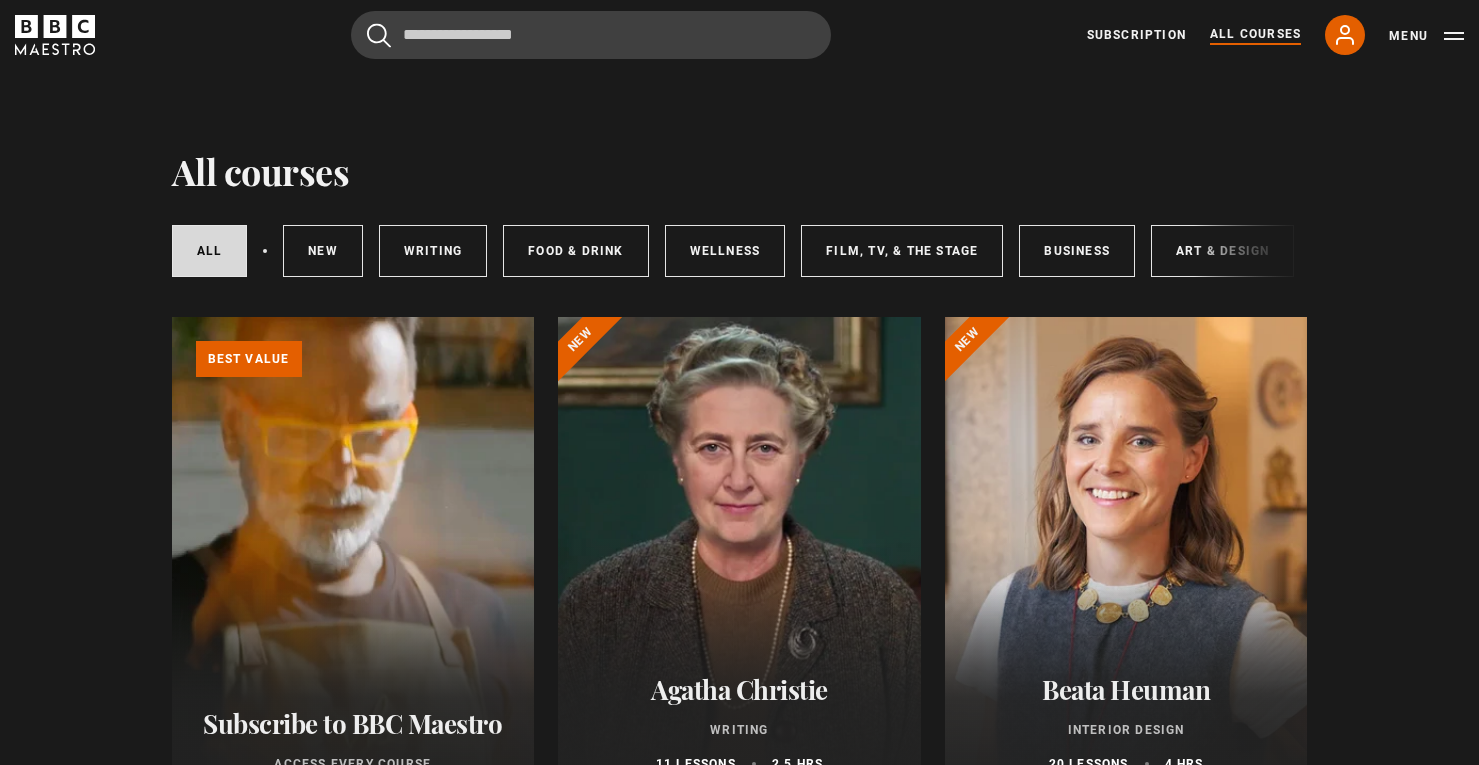 scroll, scrollTop: 0, scrollLeft: 0, axis: both 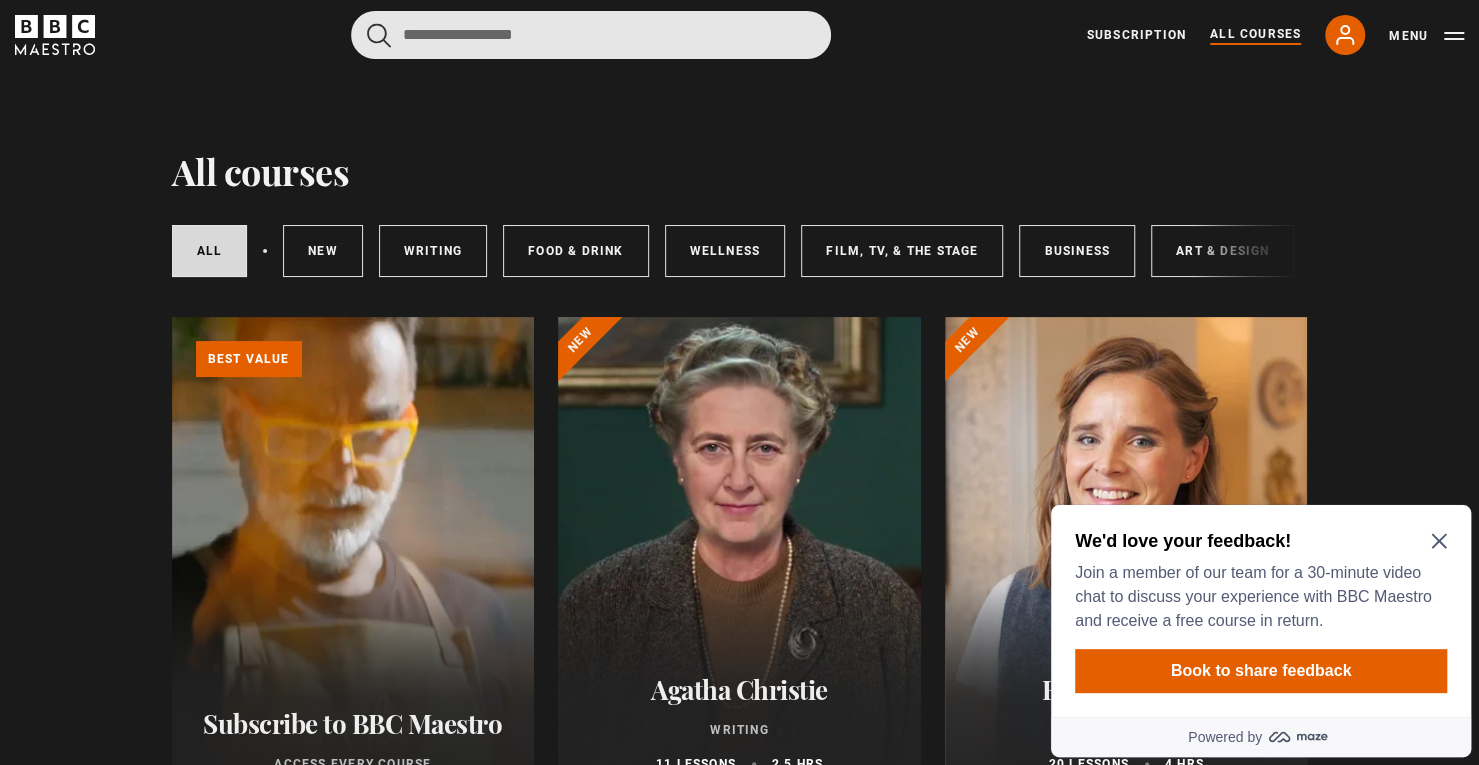click at bounding box center (591, 35) 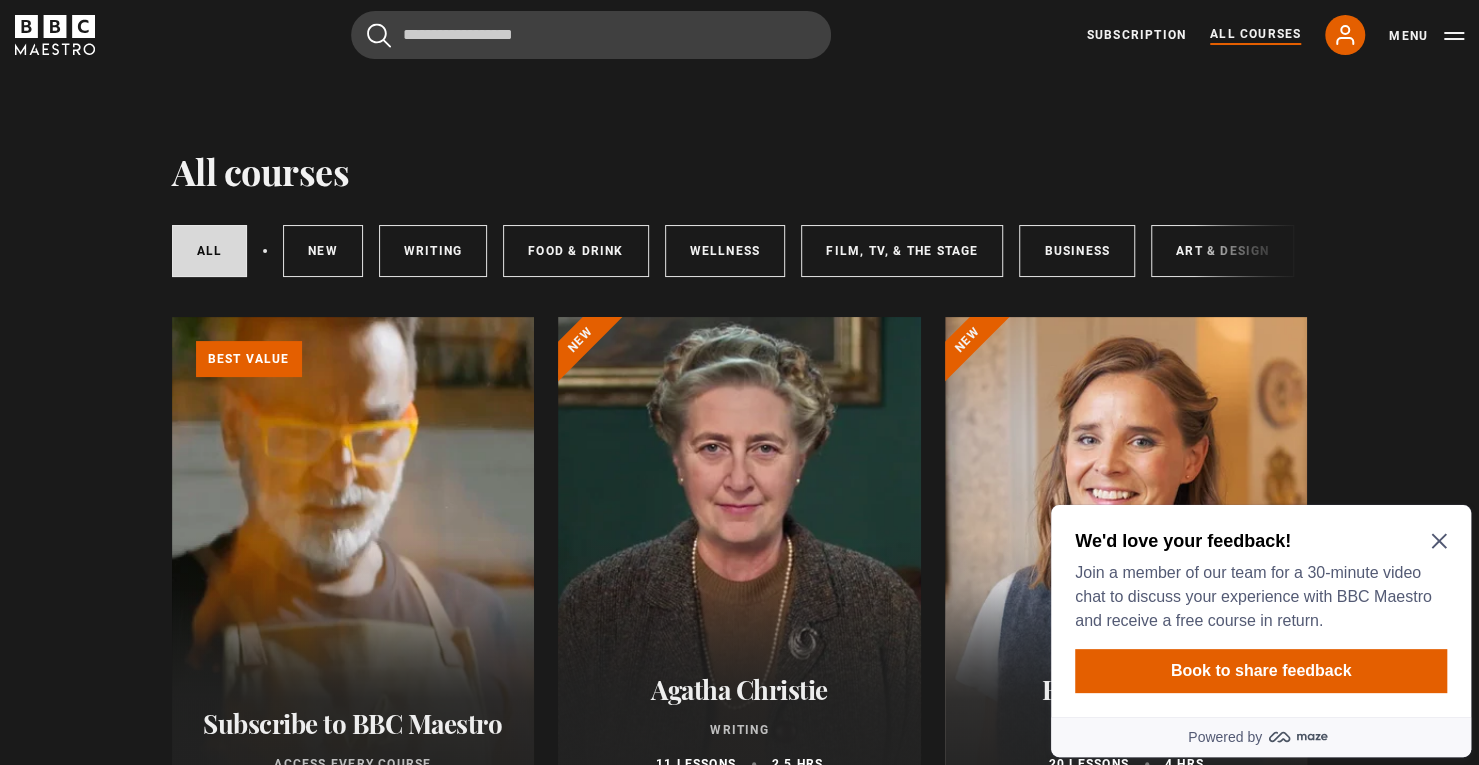 click on "We'd love your feedback! Join a member of our team for a 30-minute video chat to discuss your experience with BBC Maestro and receive a free course in return." at bounding box center (1261, 581) 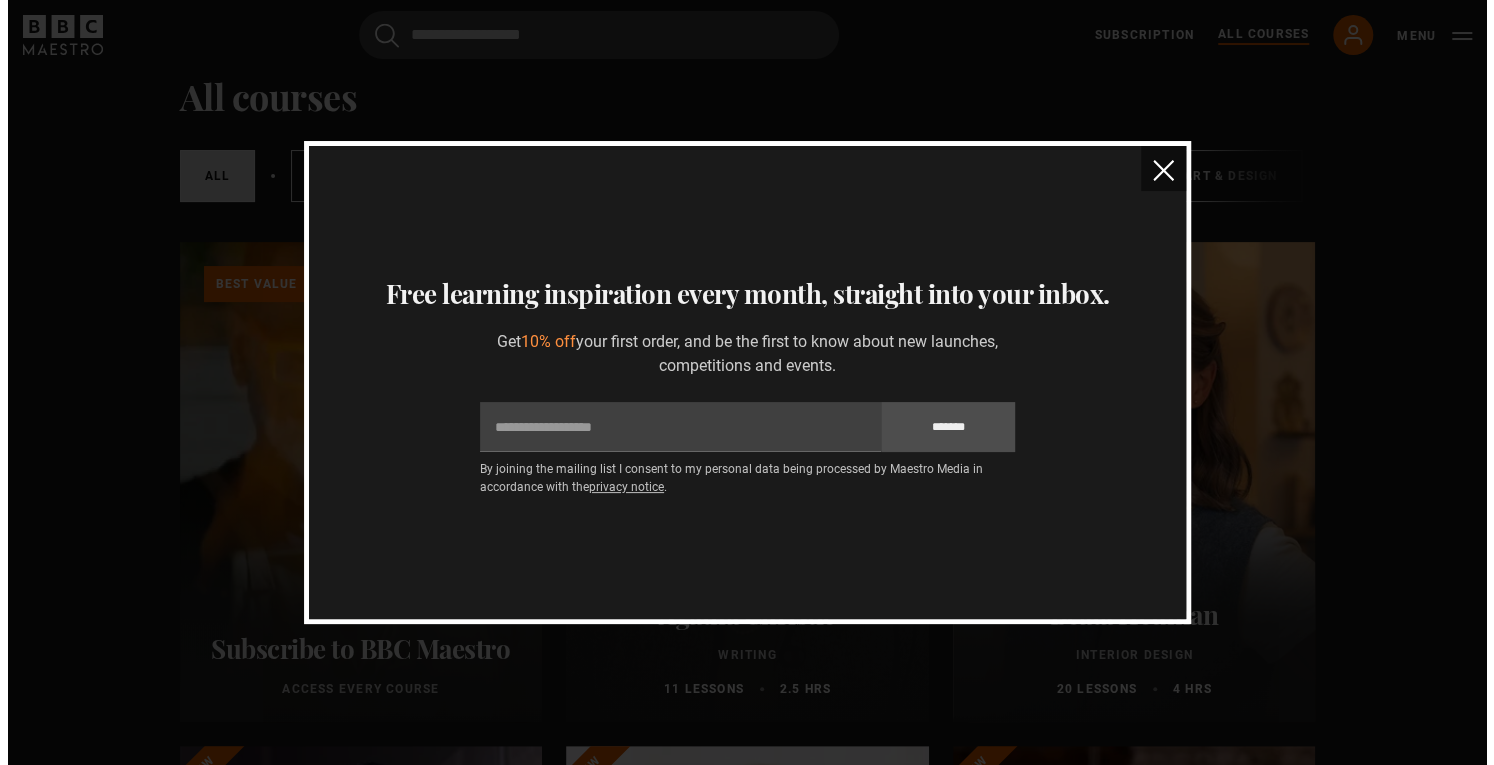 scroll, scrollTop: 0, scrollLeft: 0, axis: both 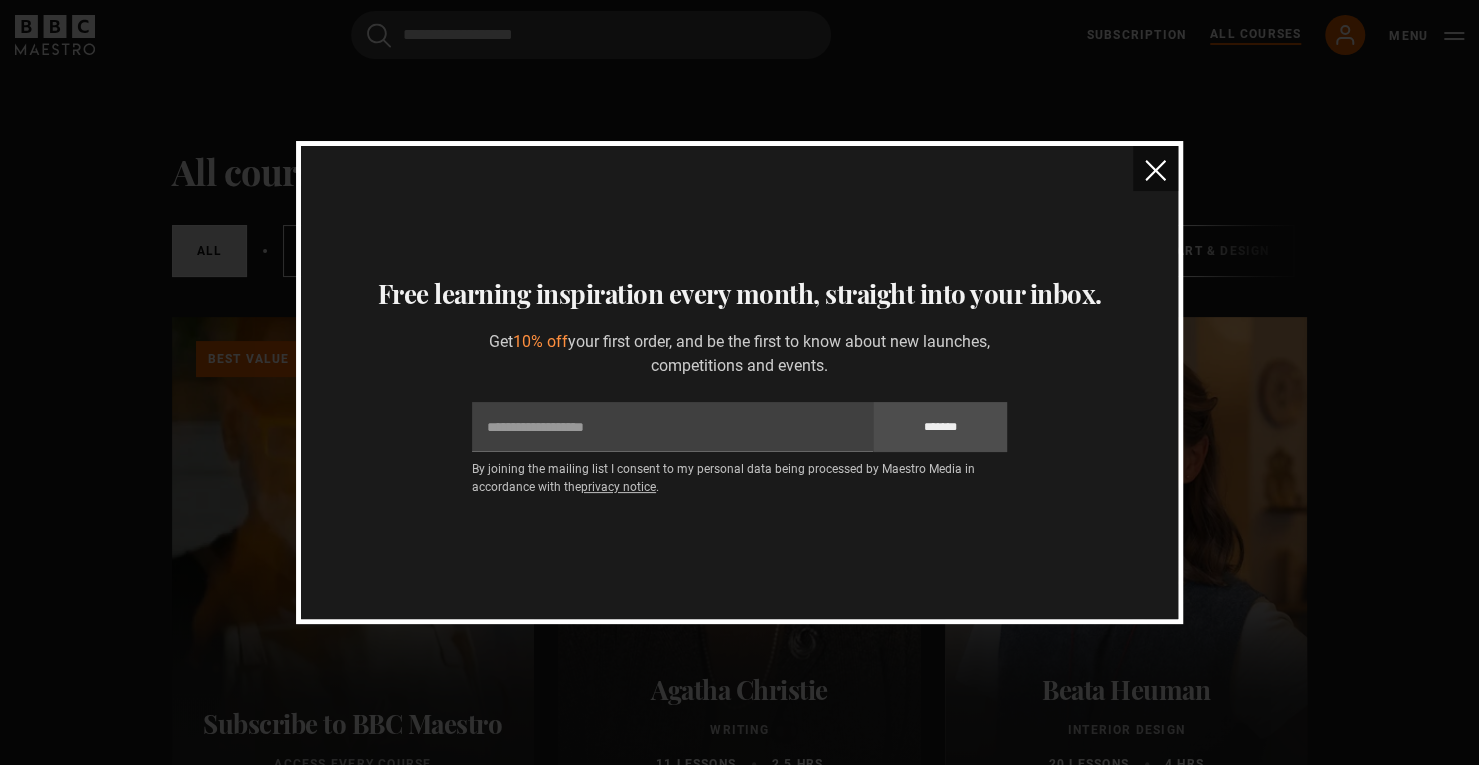 click at bounding box center (1155, 170) 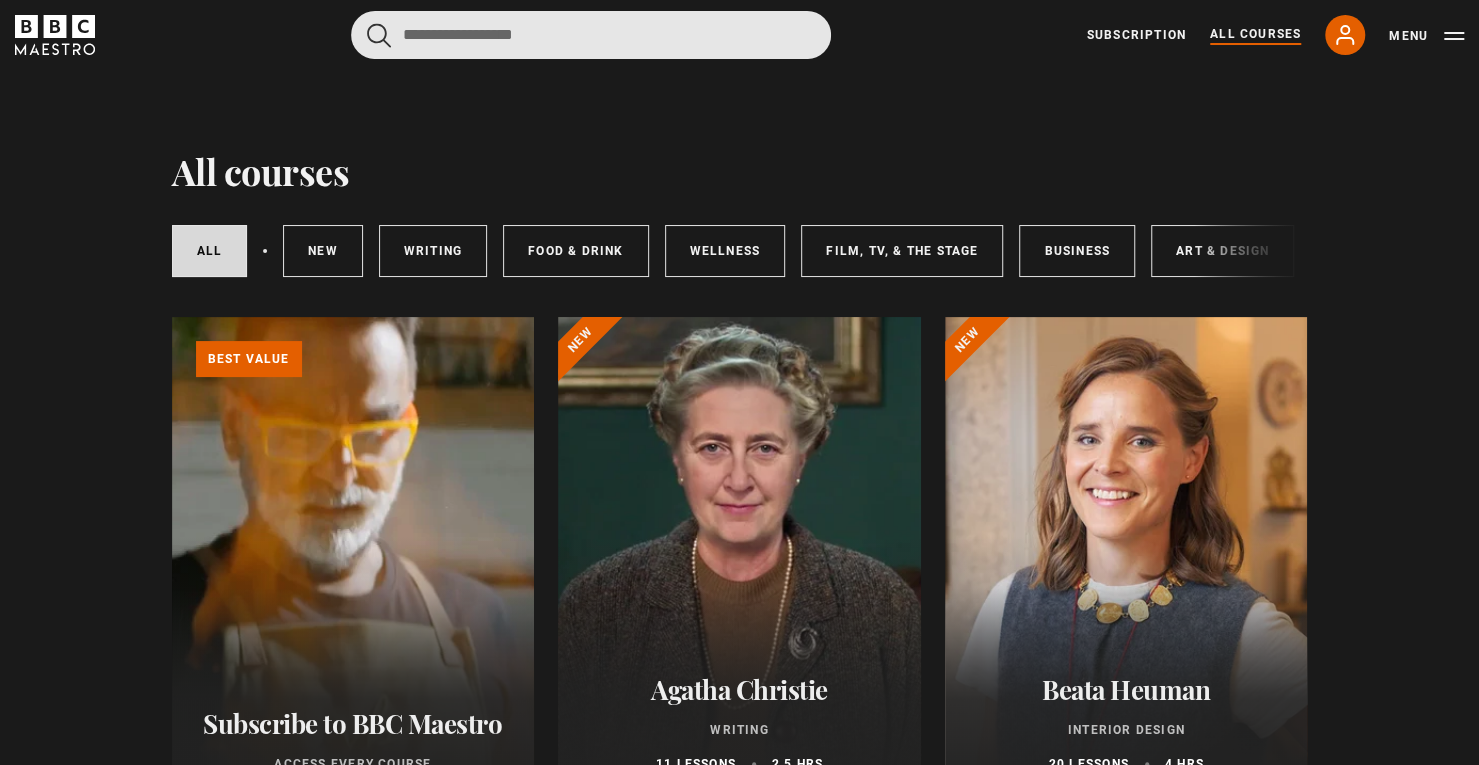 click at bounding box center [591, 35] 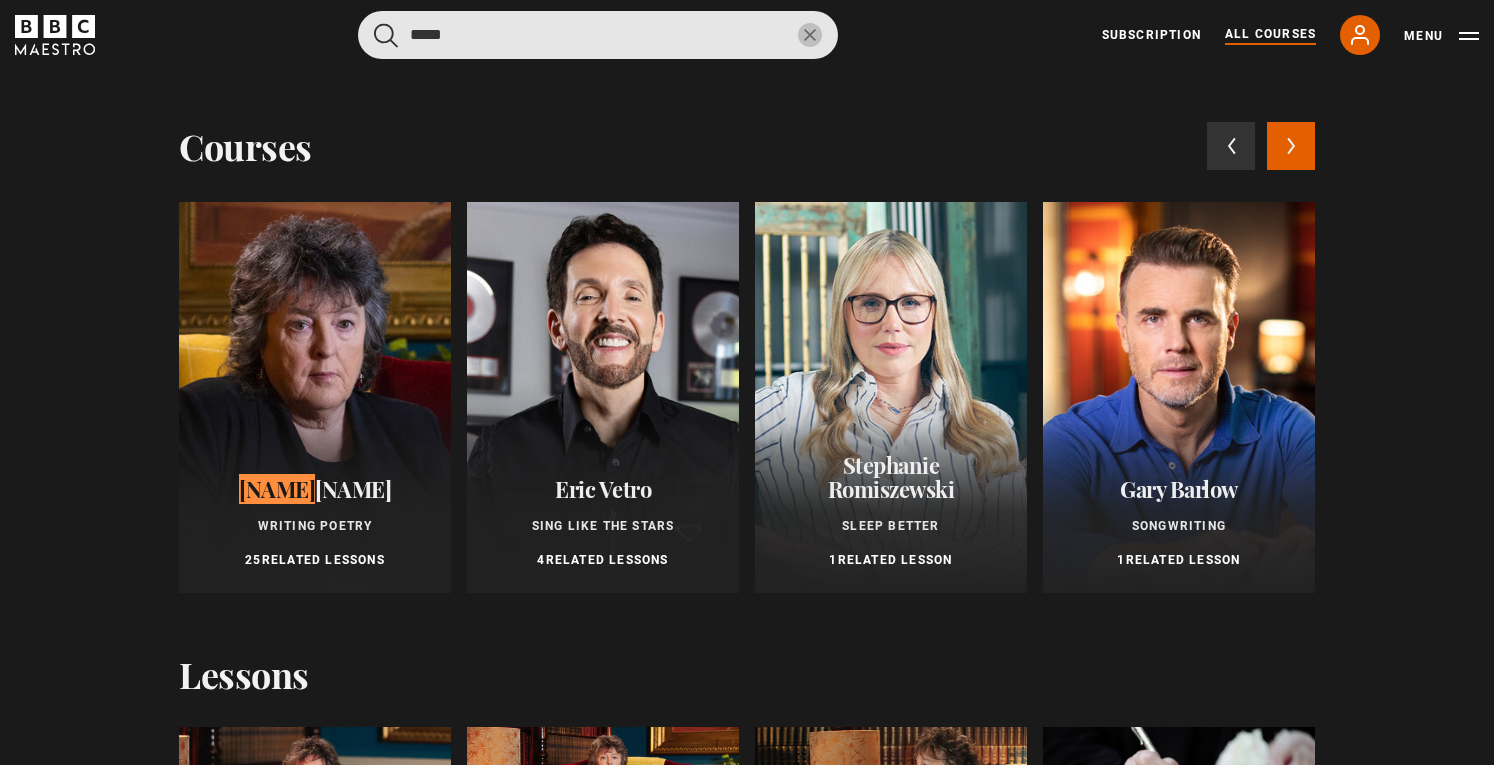 type on "*****" 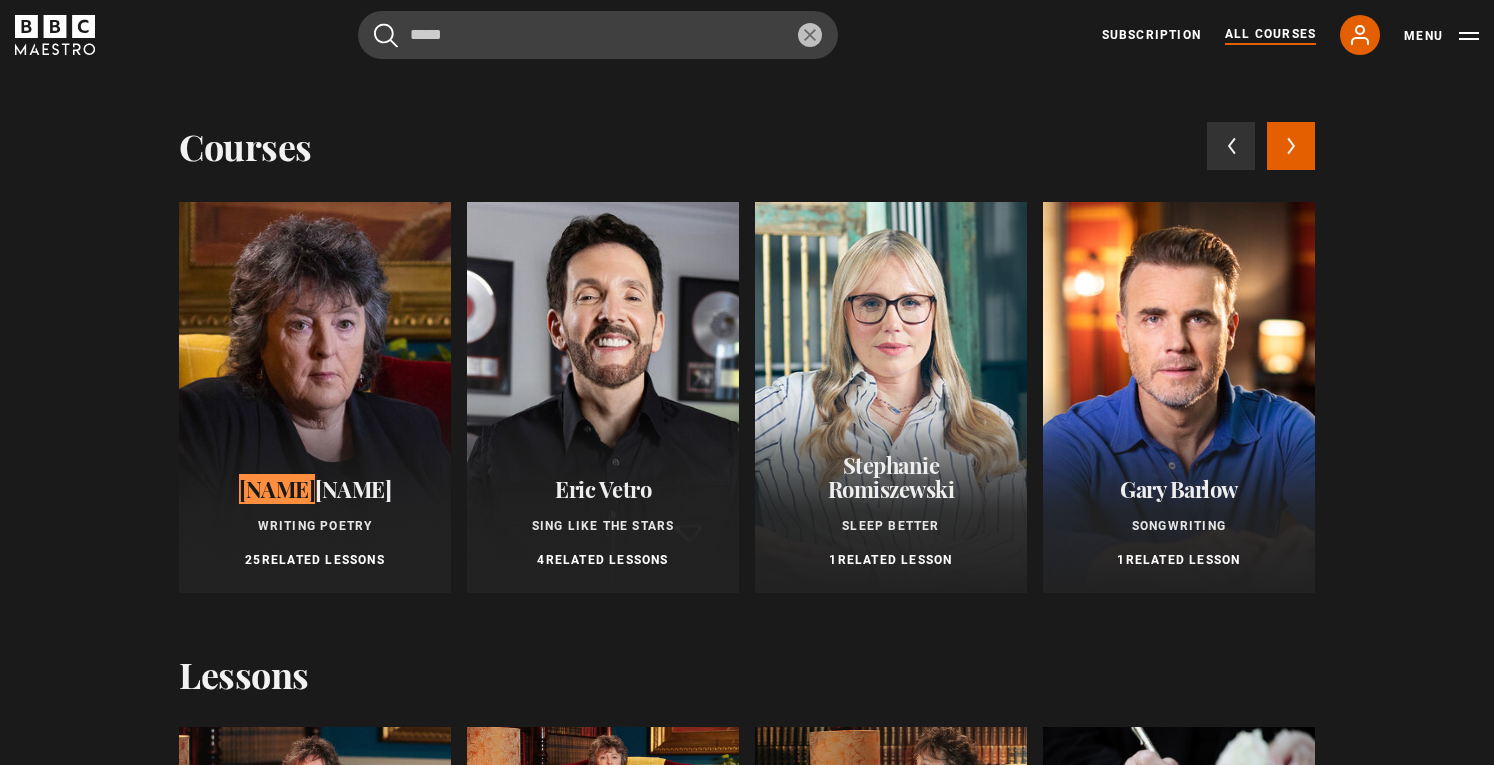 click at bounding box center [315, 397] 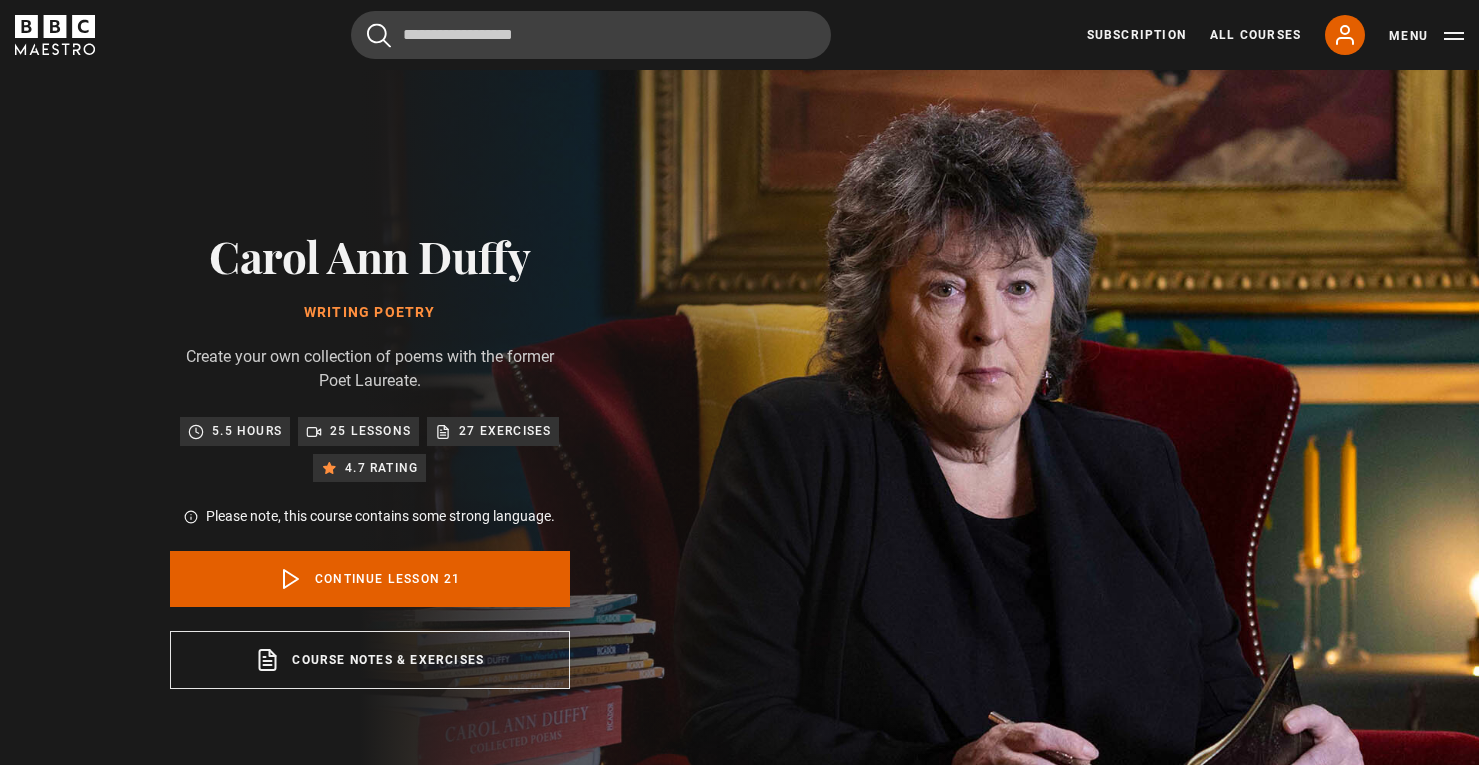 scroll, scrollTop: 848, scrollLeft: 0, axis: vertical 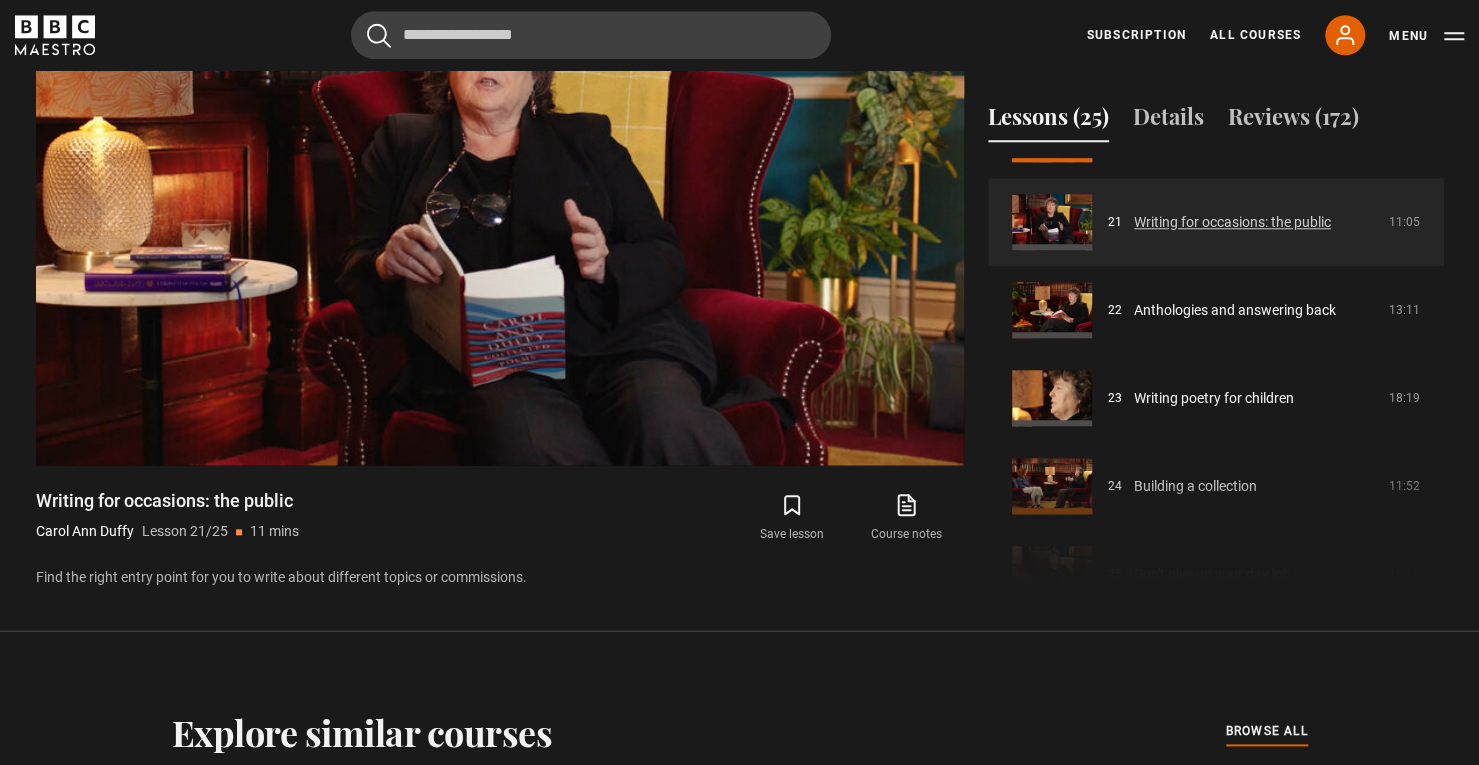 click on "Writing for occasions: the public" at bounding box center (1232, 222) 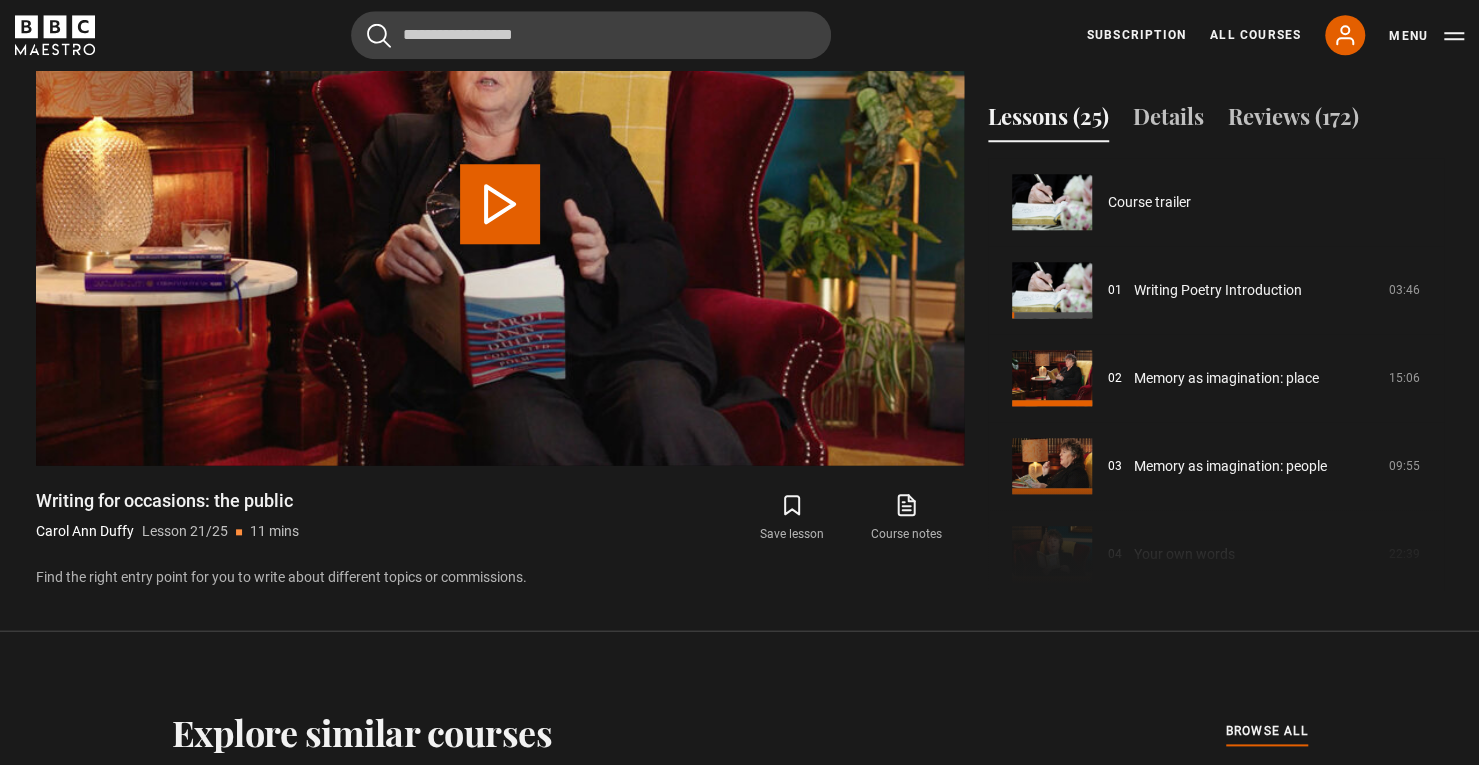 scroll, scrollTop: 848, scrollLeft: 0, axis: vertical 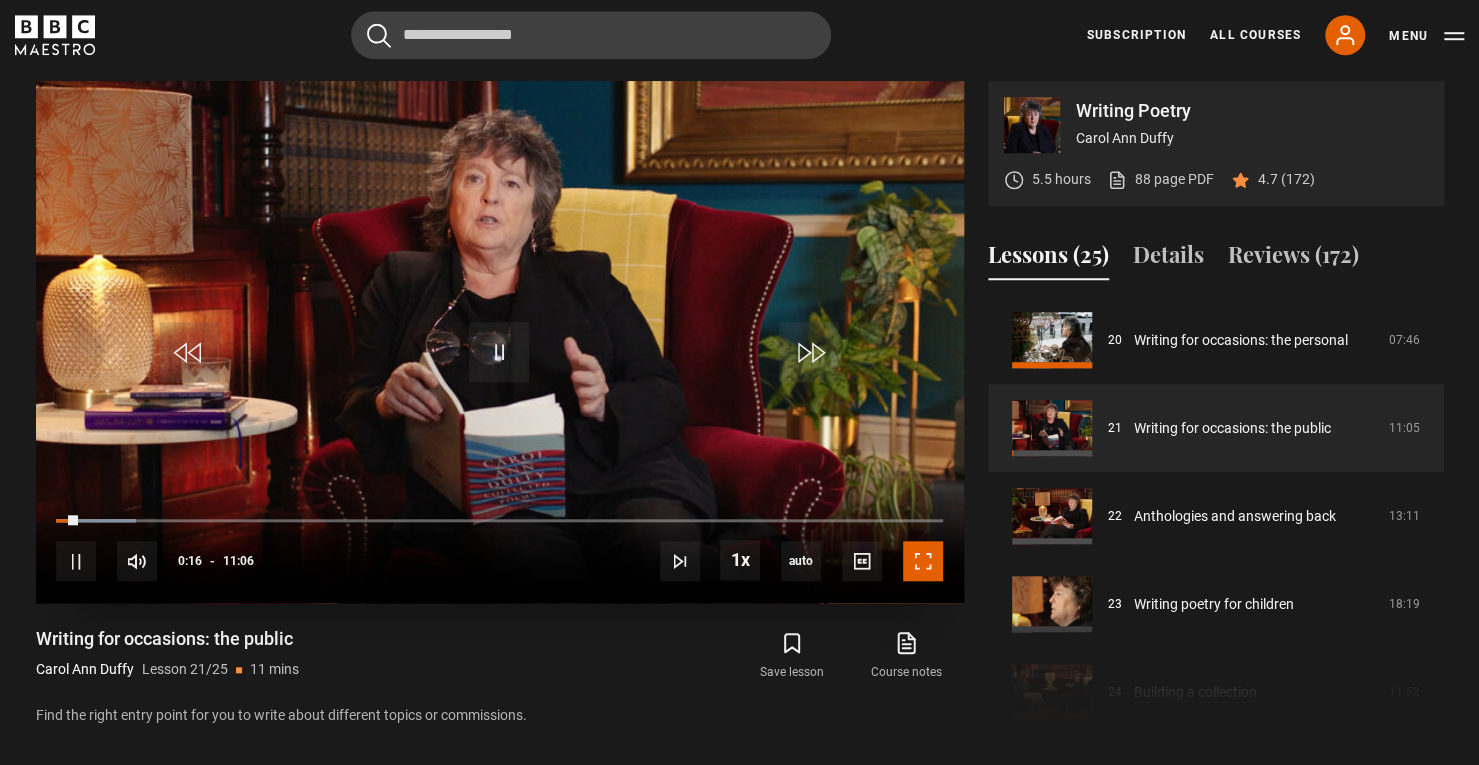 click at bounding box center (923, 561) 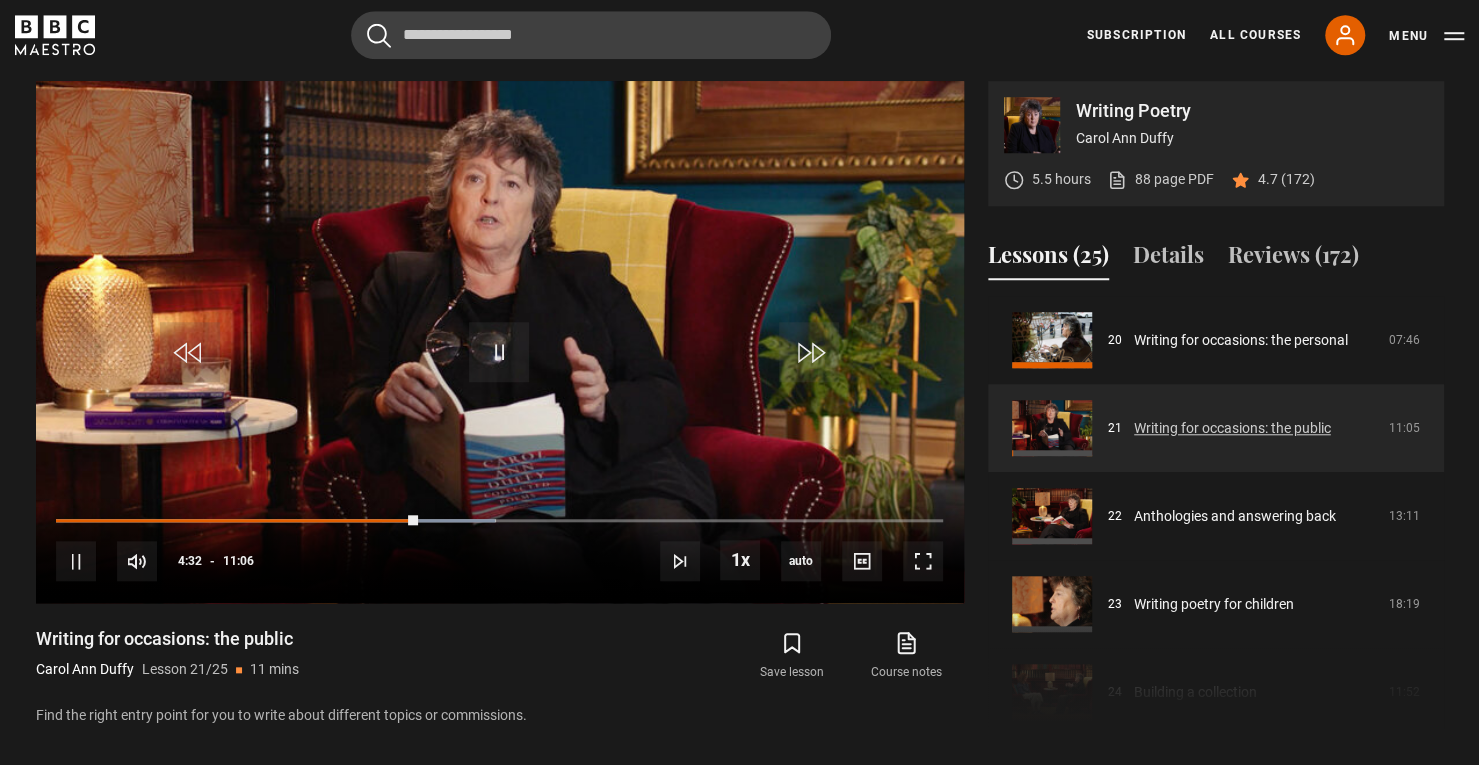 scroll, scrollTop: 1856, scrollLeft: 0, axis: vertical 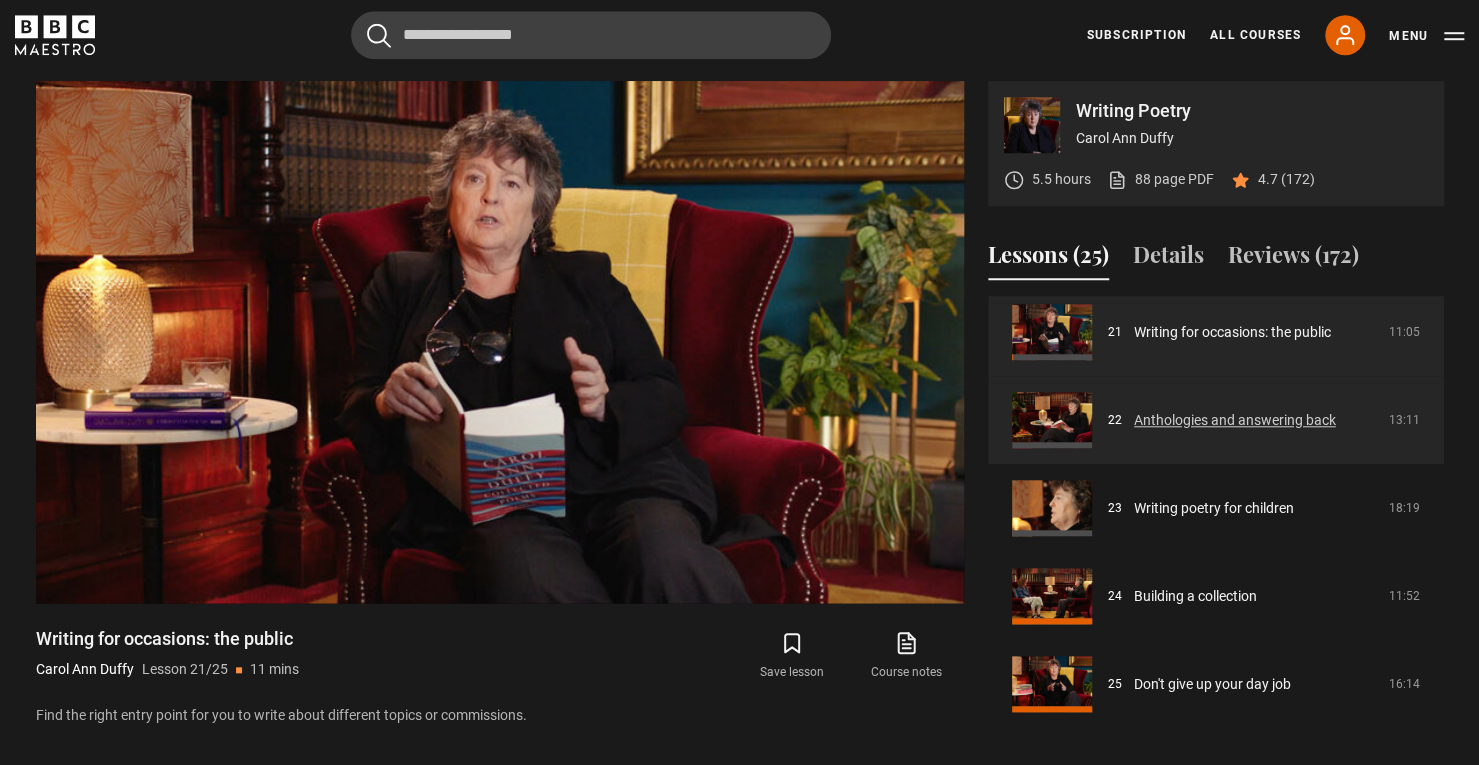click on "Anthologies and answering back" at bounding box center (1235, 420) 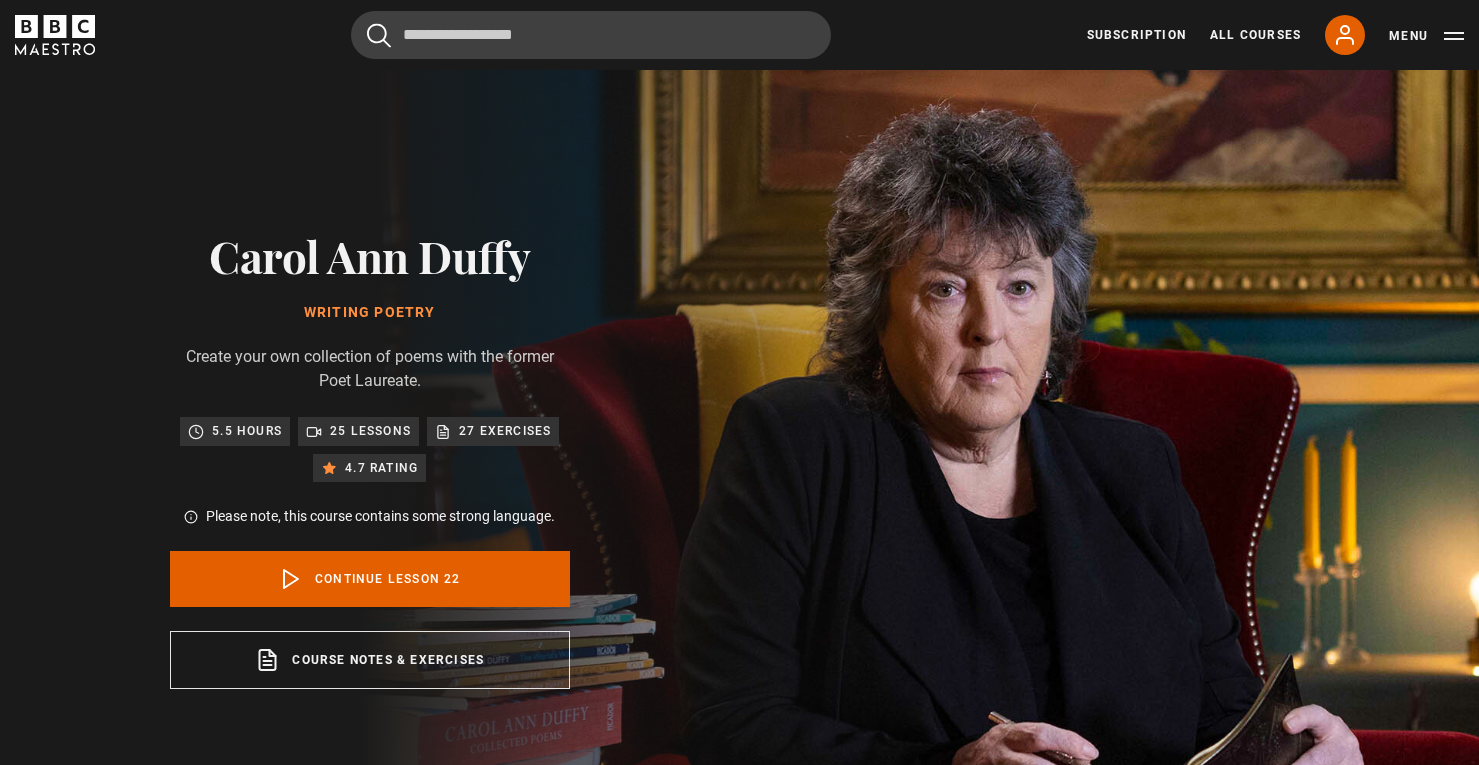 scroll, scrollTop: 848, scrollLeft: 0, axis: vertical 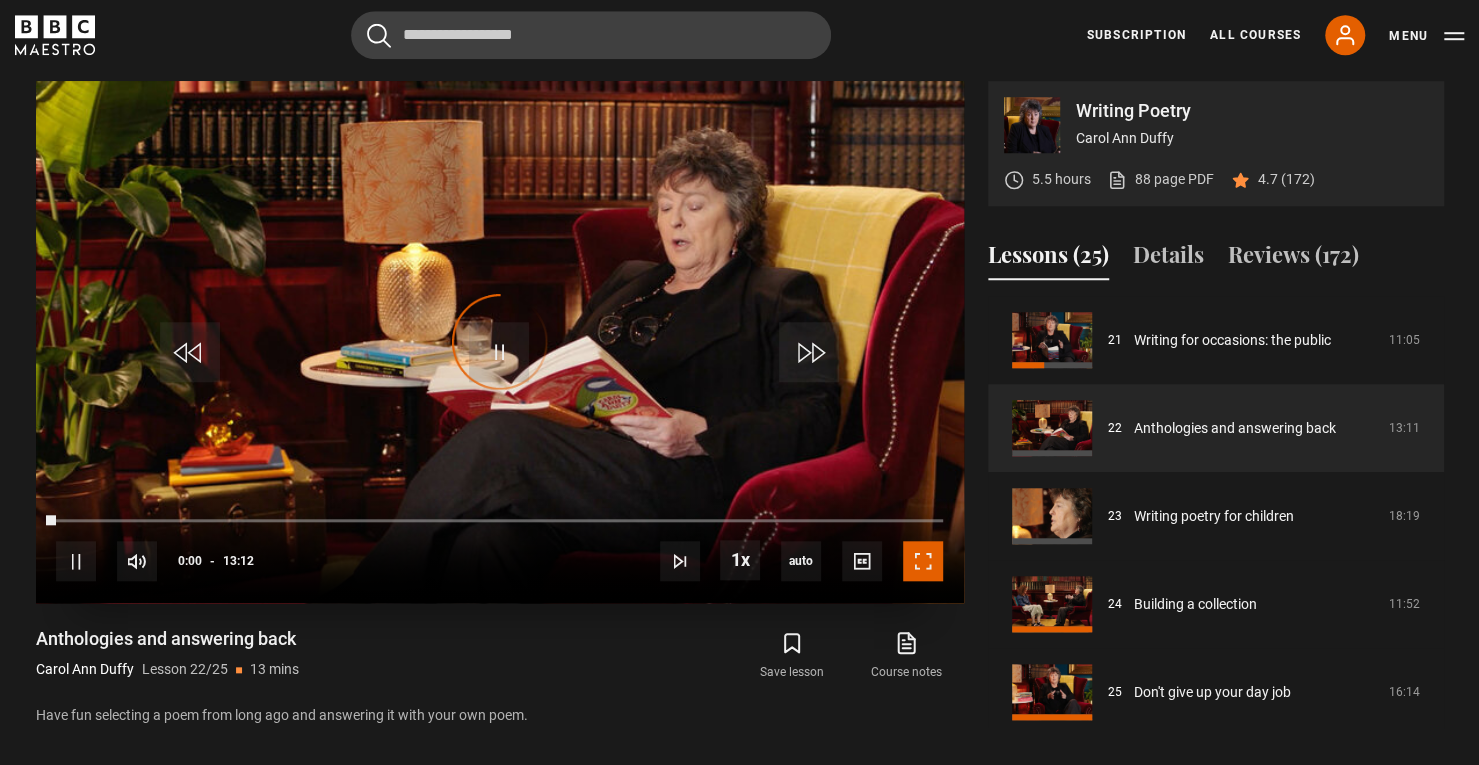 click at bounding box center (923, 561) 